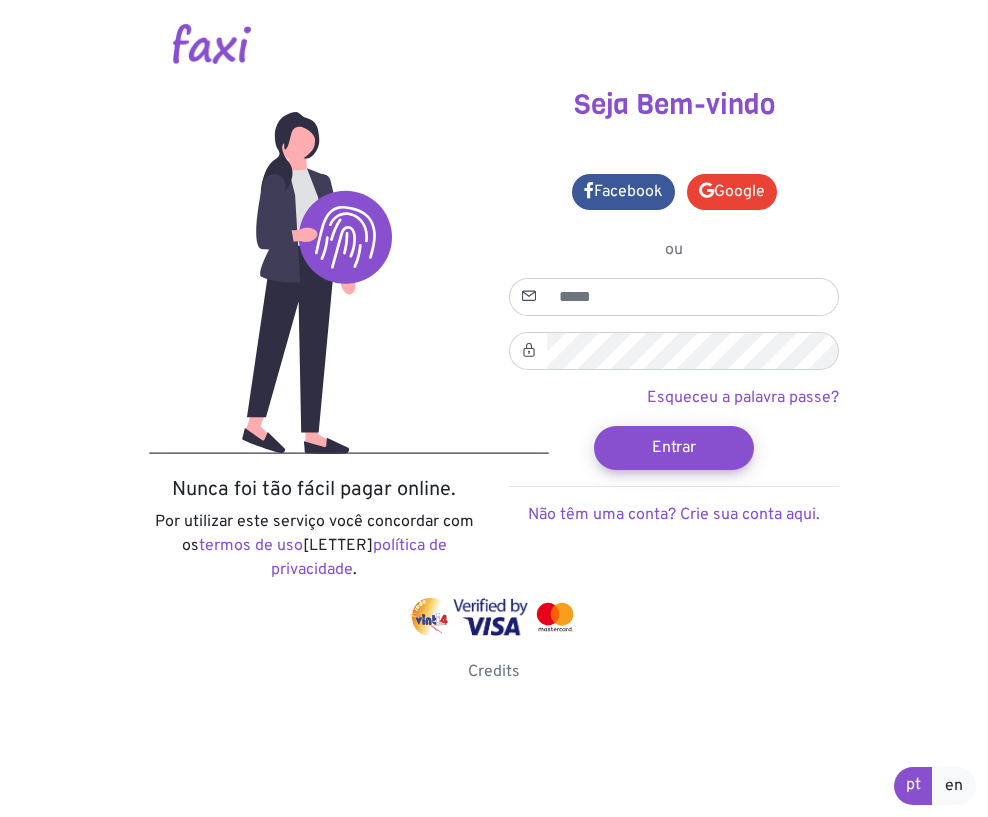 scroll, scrollTop: 0, scrollLeft: 0, axis: both 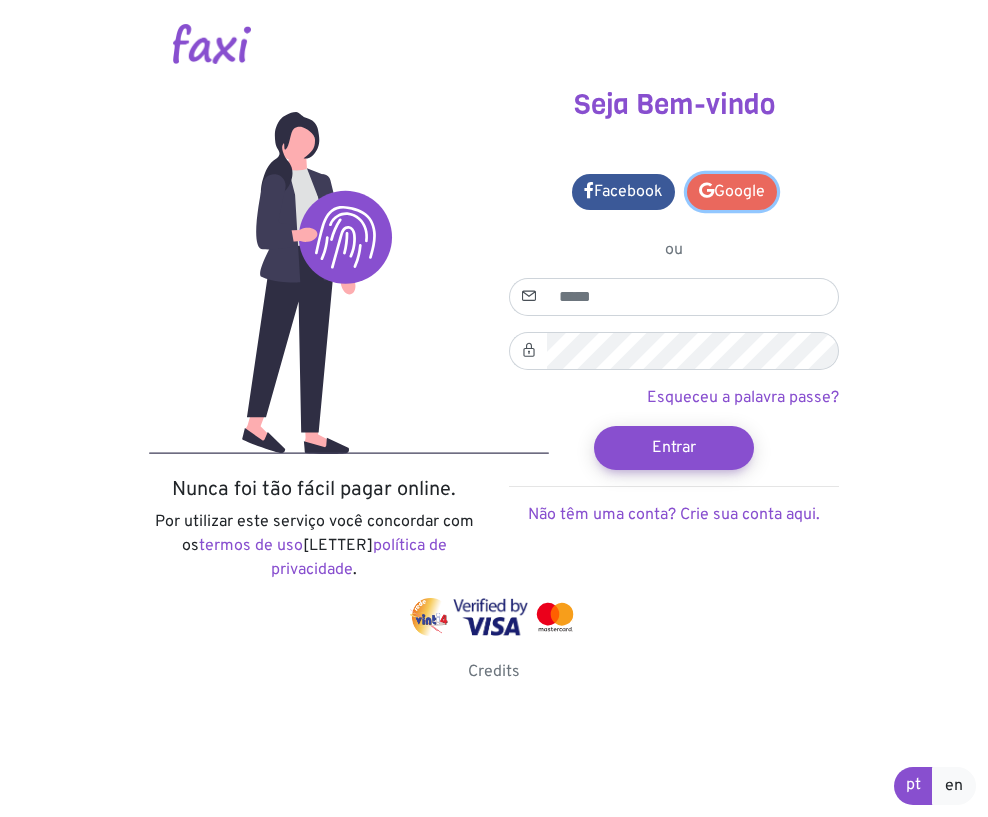 click on "Google" at bounding box center [732, 192] 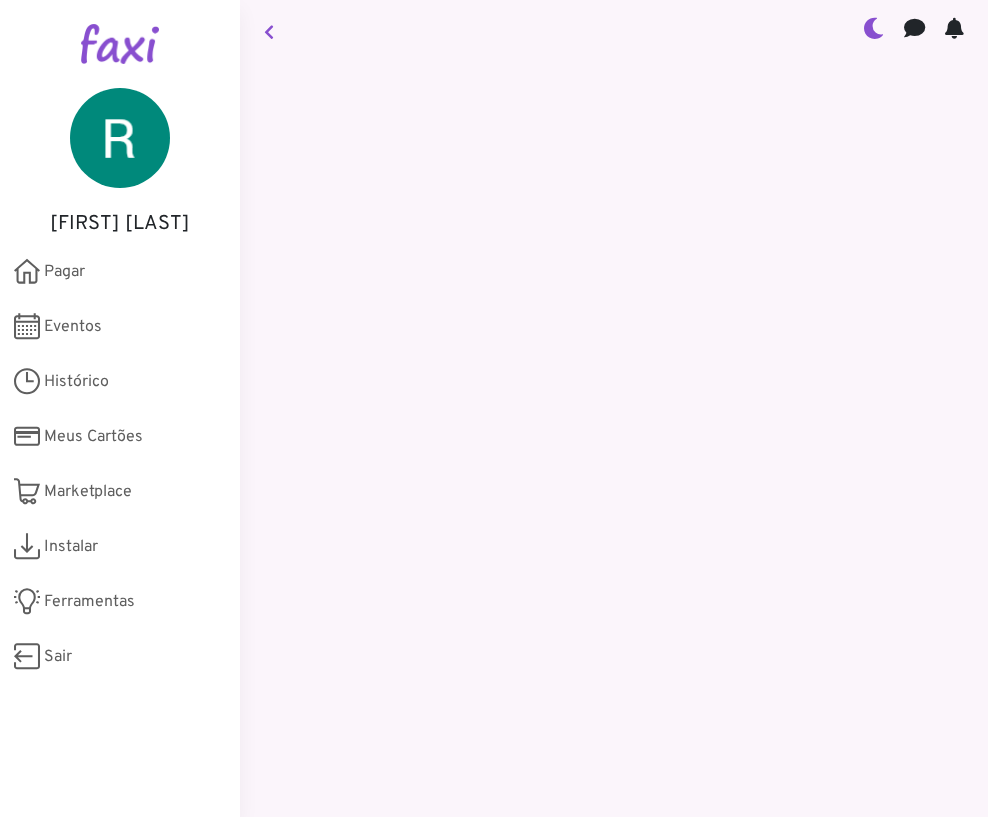 scroll, scrollTop: 0, scrollLeft: 0, axis: both 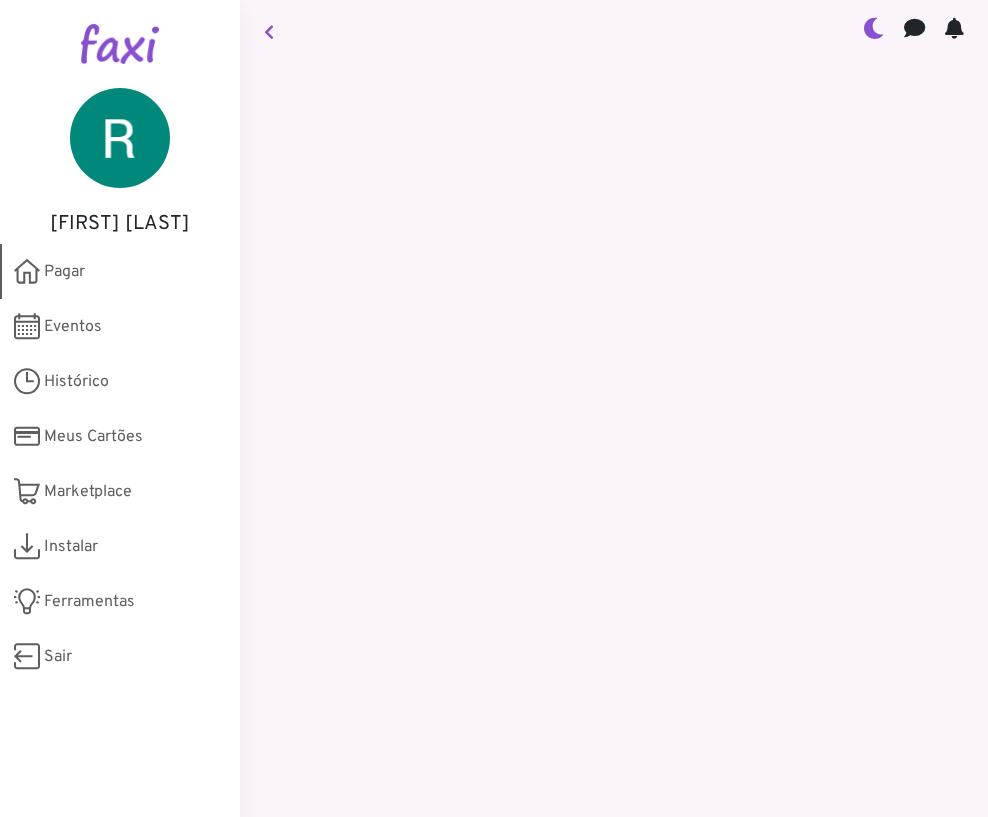 click on "Pagar" at bounding box center (64, 272) 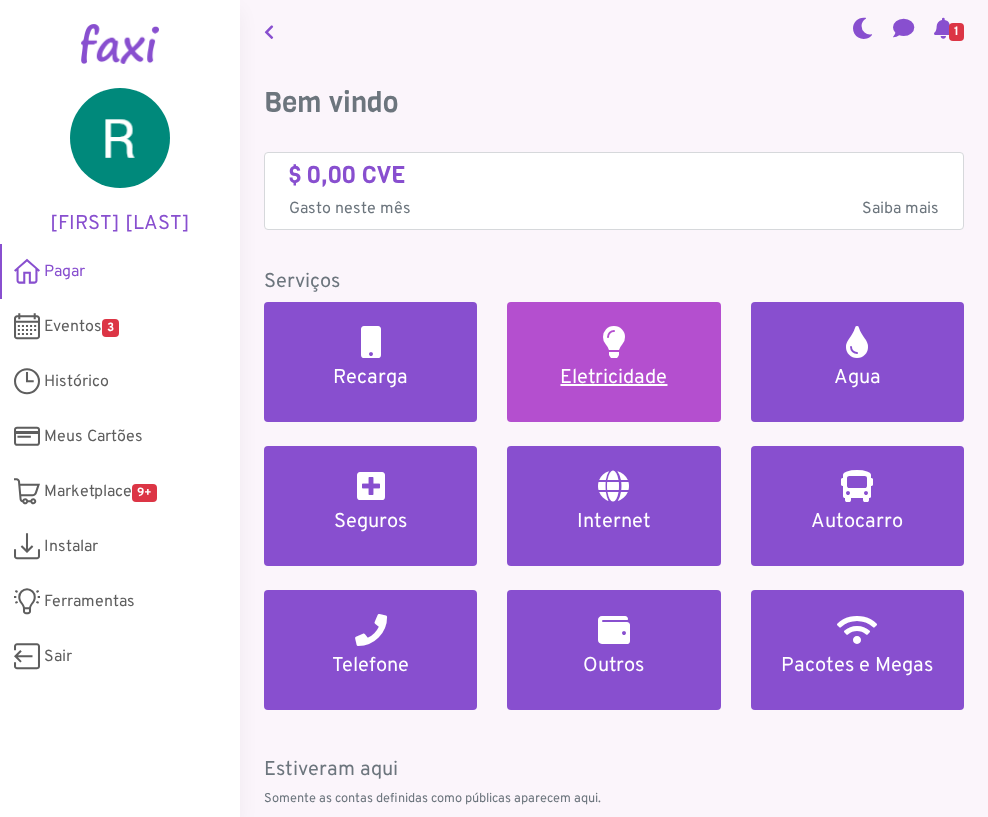 click on "Eletricidade" at bounding box center (613, 378) 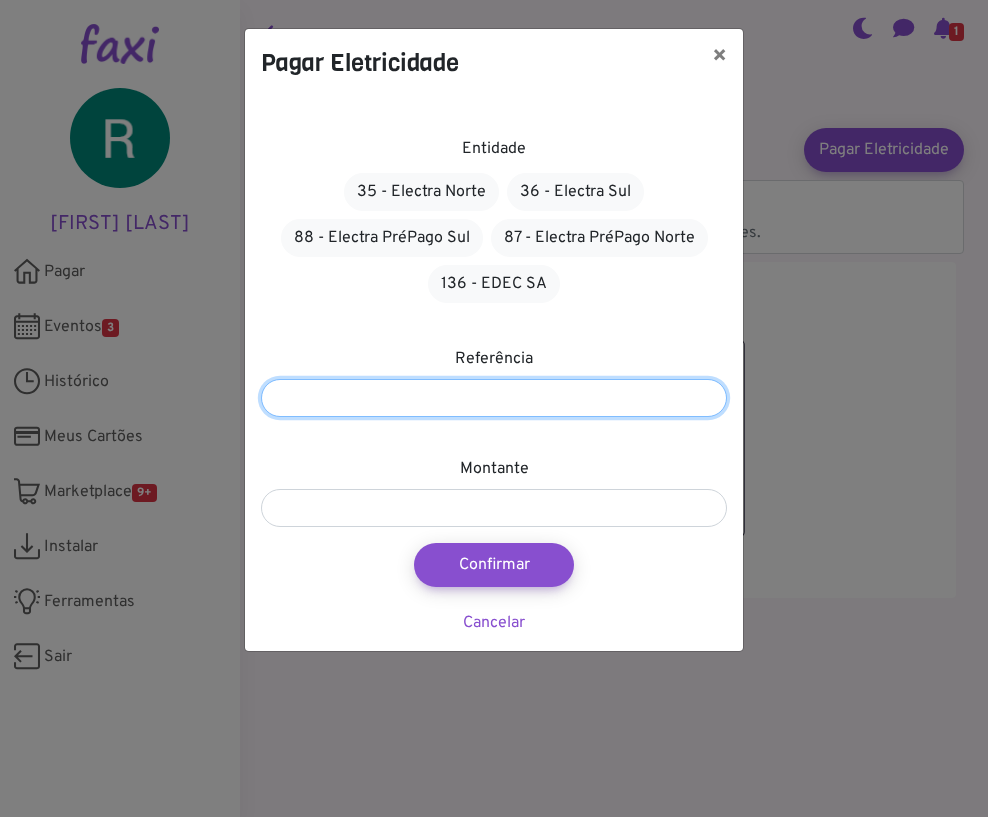 click at bounding box center (494, 398) 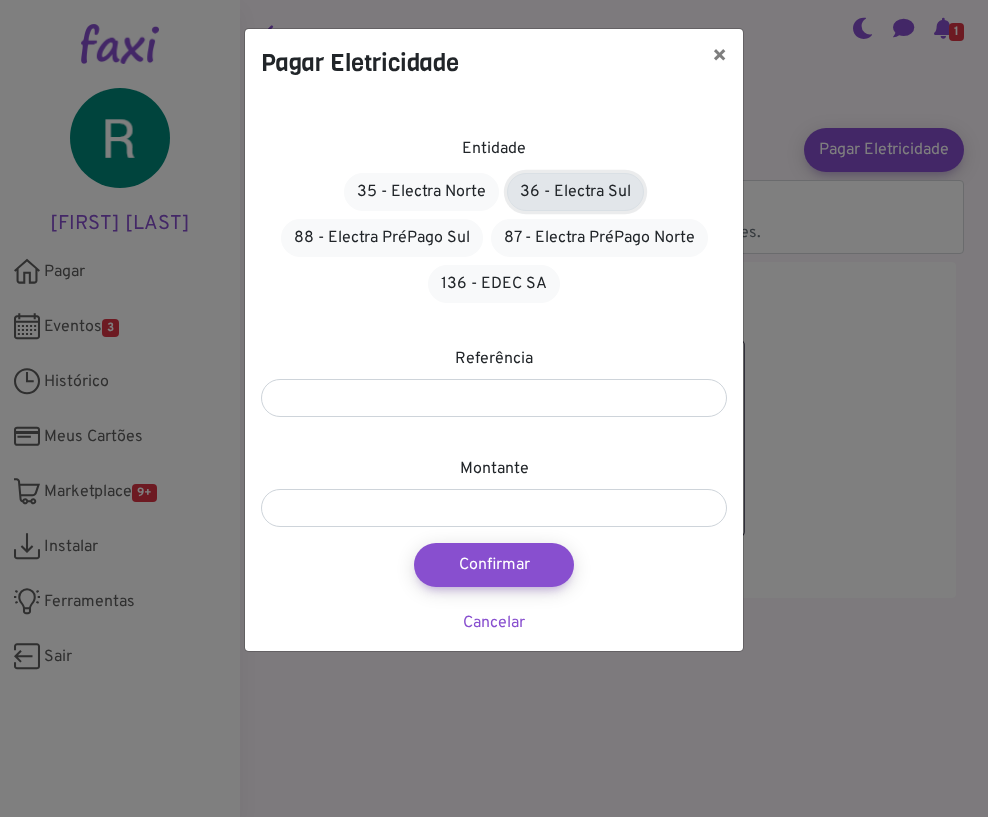 click on "36
-
Electra Sul" at bounding box center (575, 192) 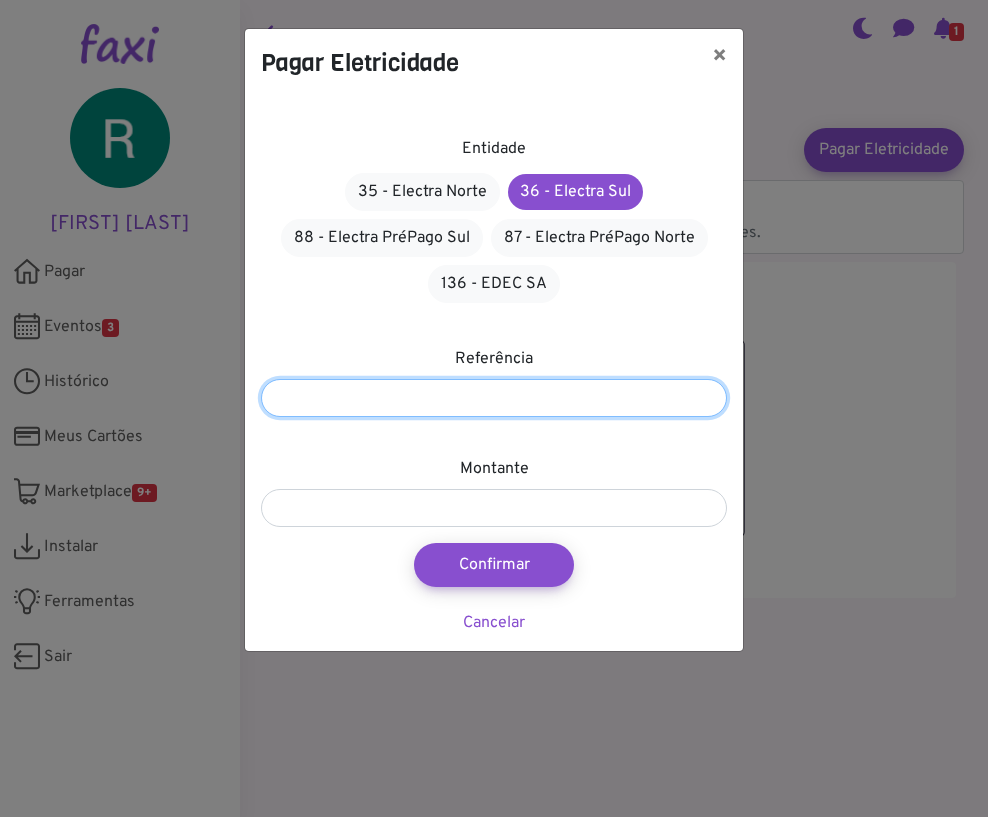 click at bounding box center (494, 398) 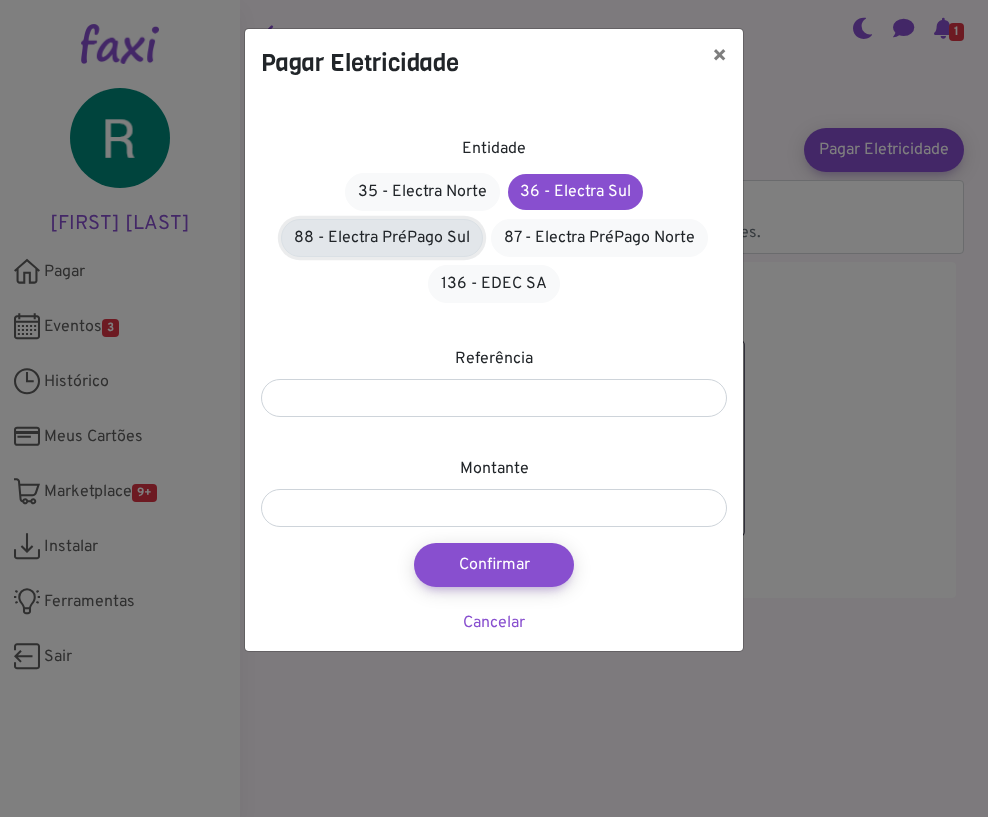 click on "88
-
Electra PréPago Sul" at bounding box center (382, 238) 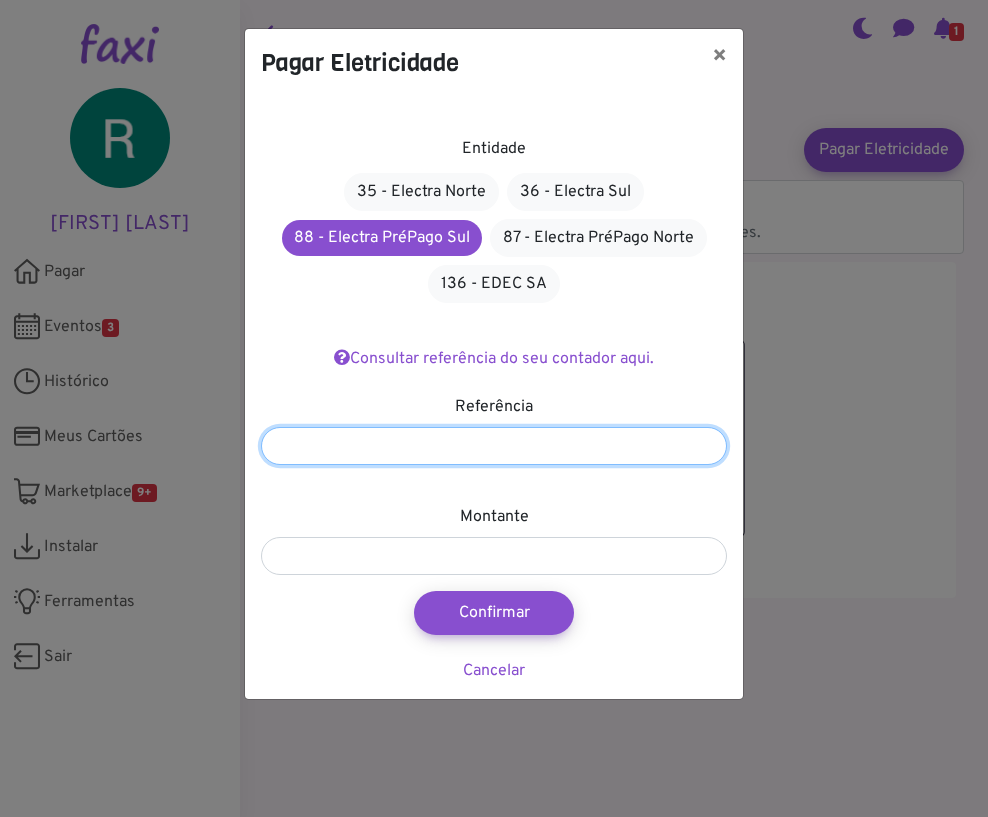 click at bounding box center (494, 446) 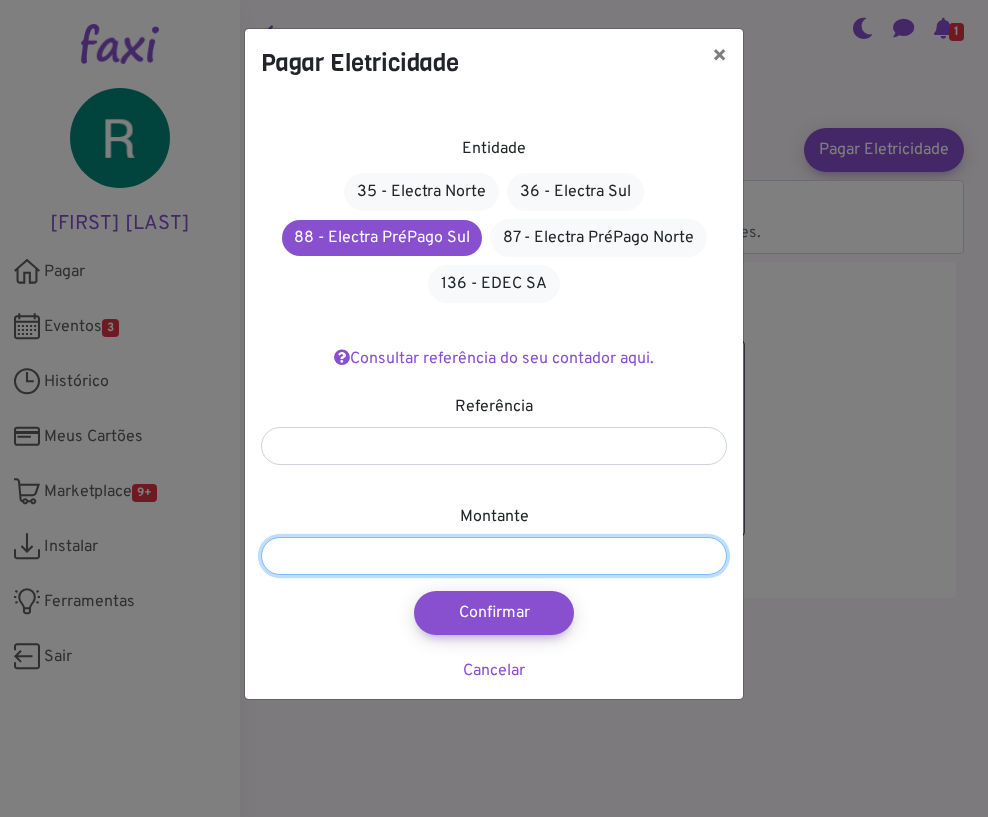 click at bounding box center [494, 556] 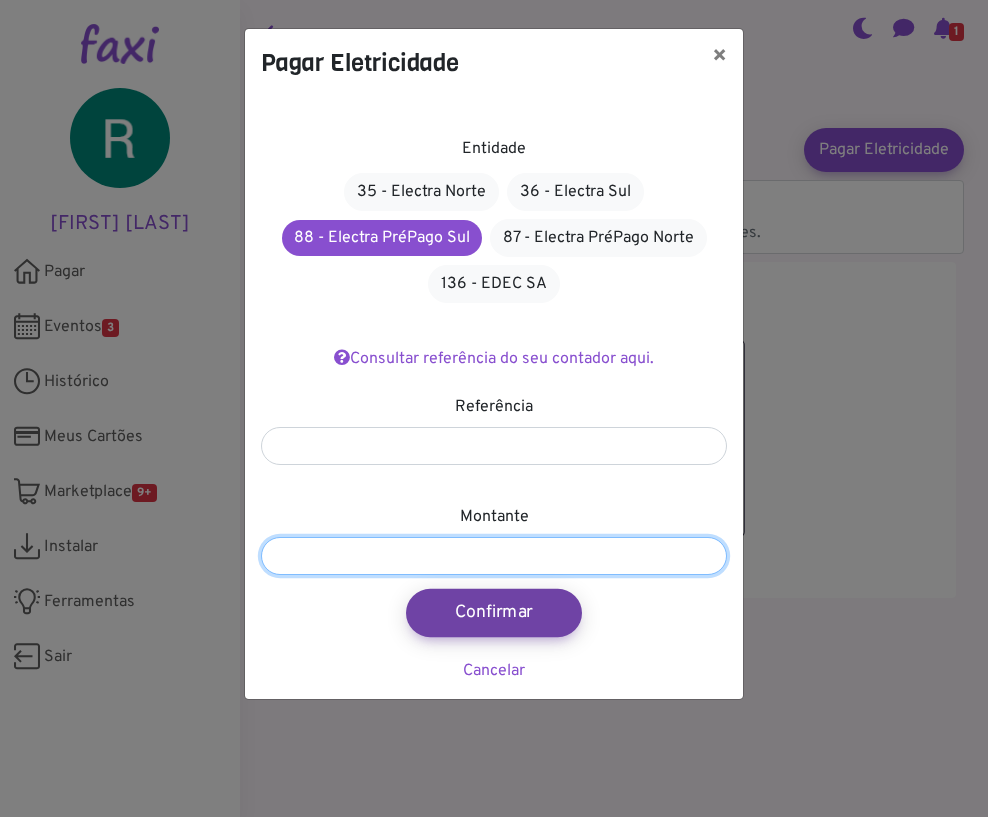 type on "****" 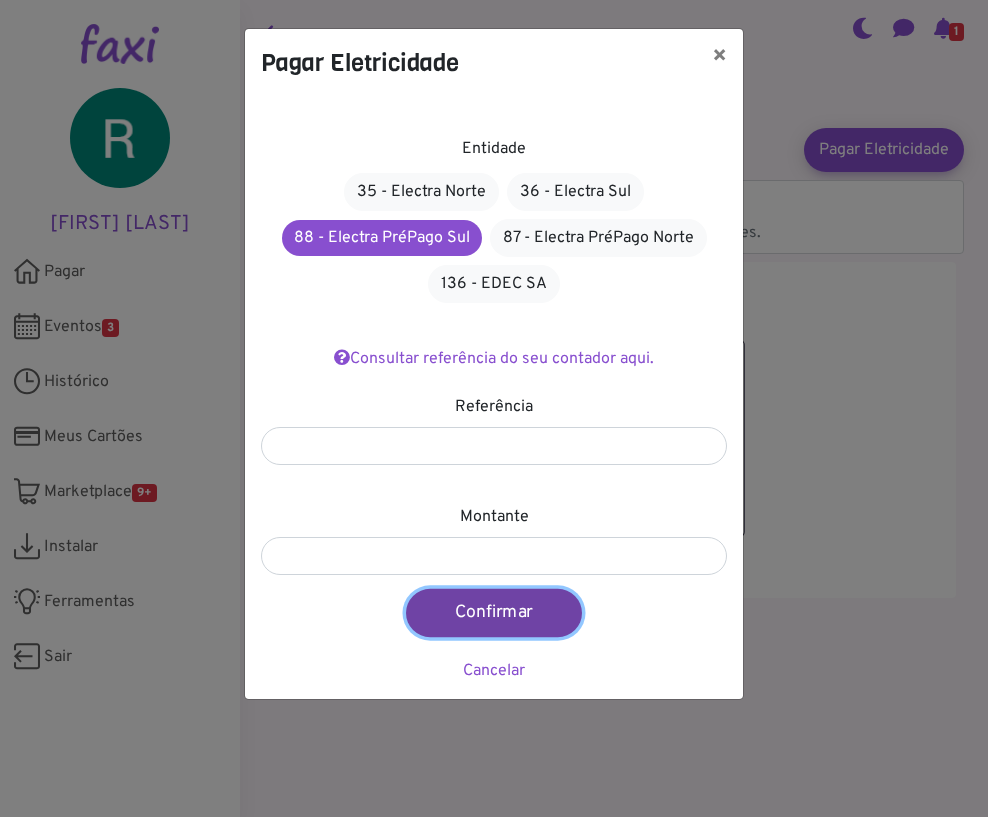 click on "Confirmar" at bounding box center [494, 613] 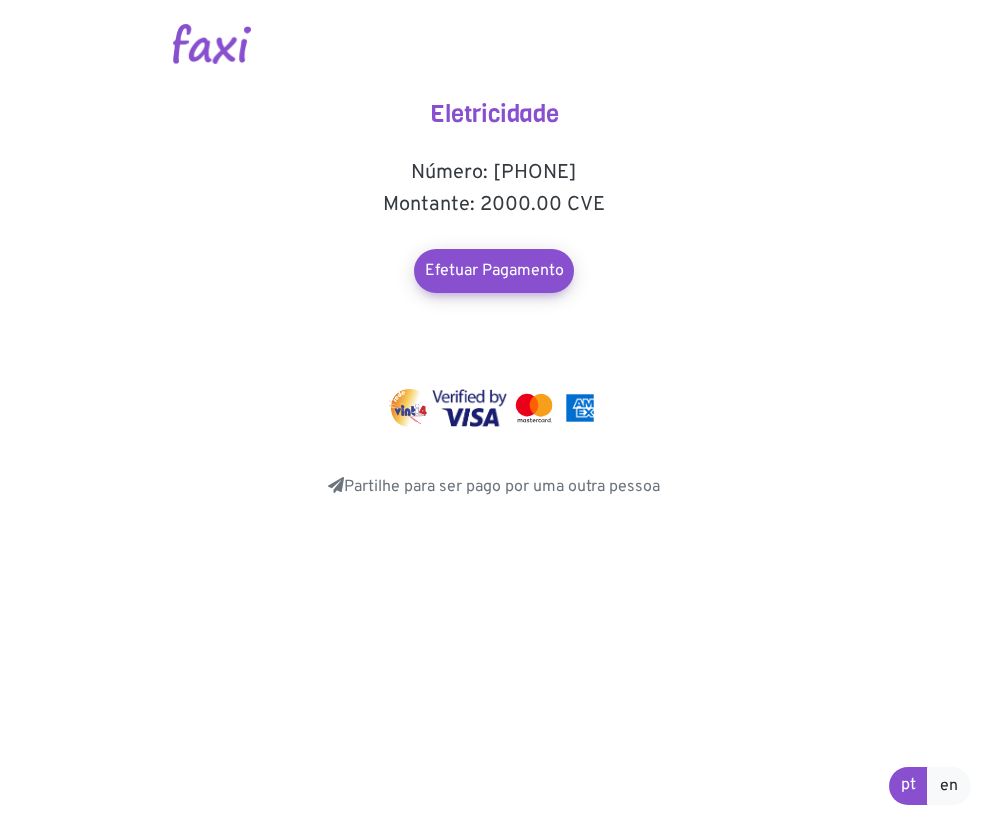 scroll, scrollTop: 0, scrollLeft: 0, axis: both 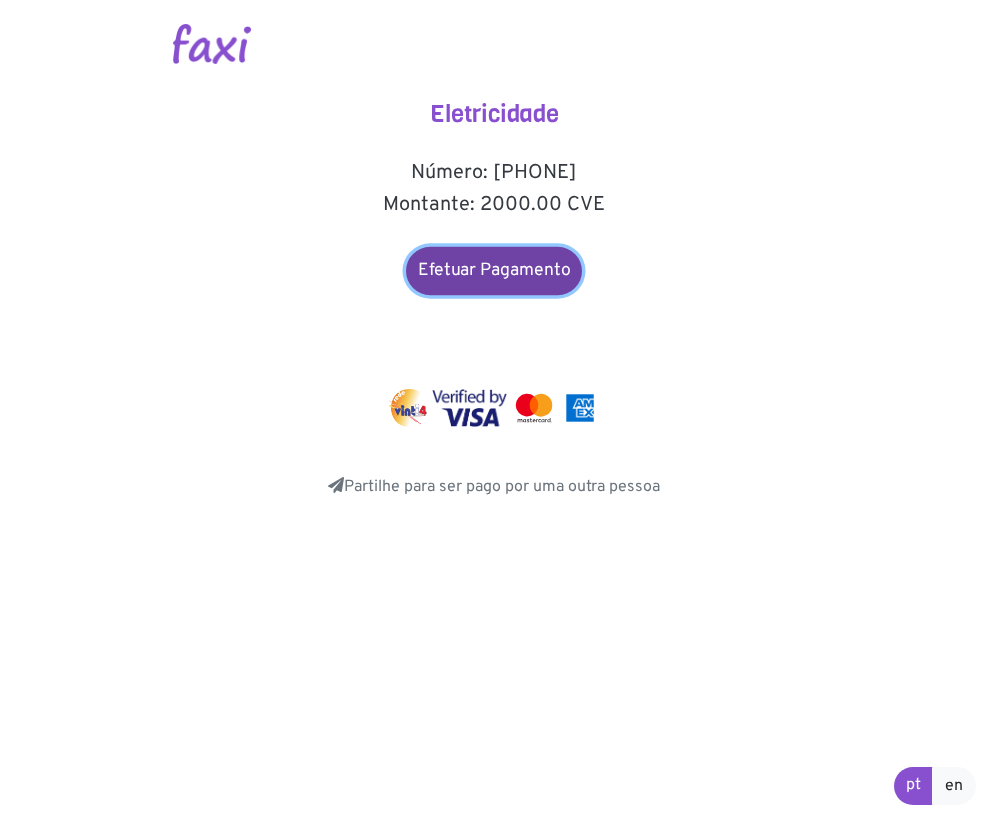 click on "Efetuar Pagamento" at bounding box center [494, 271] 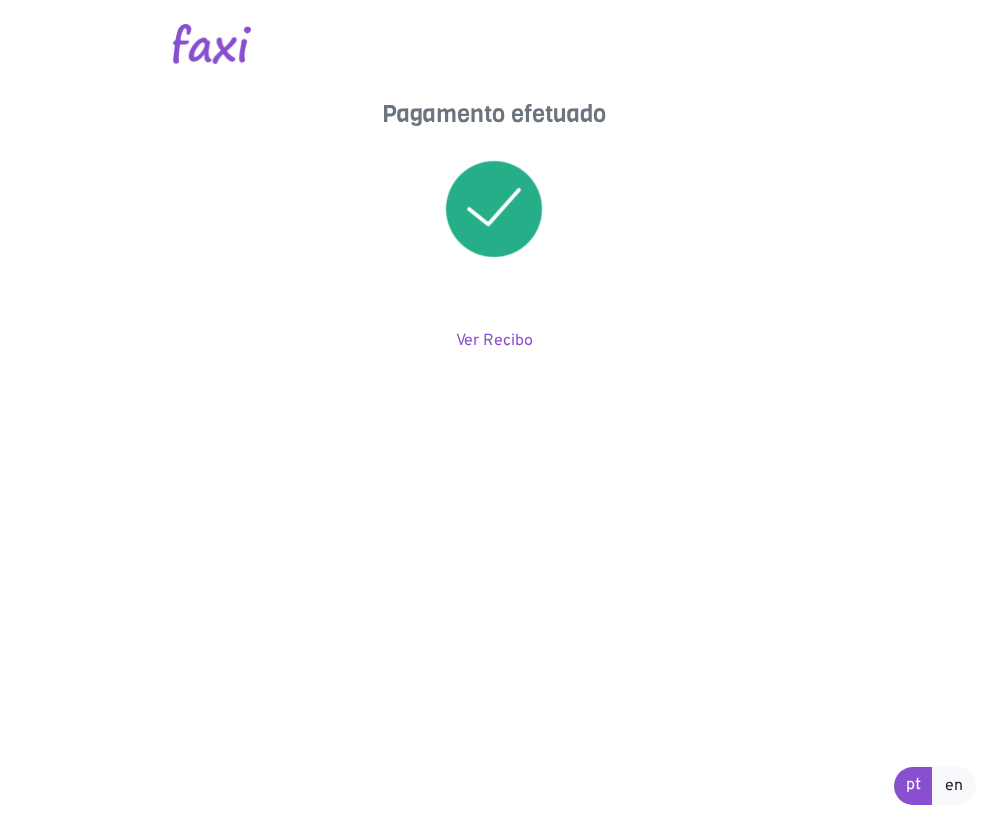 scroll, scrollTop: 0, scrollLeft: 0, axis: both 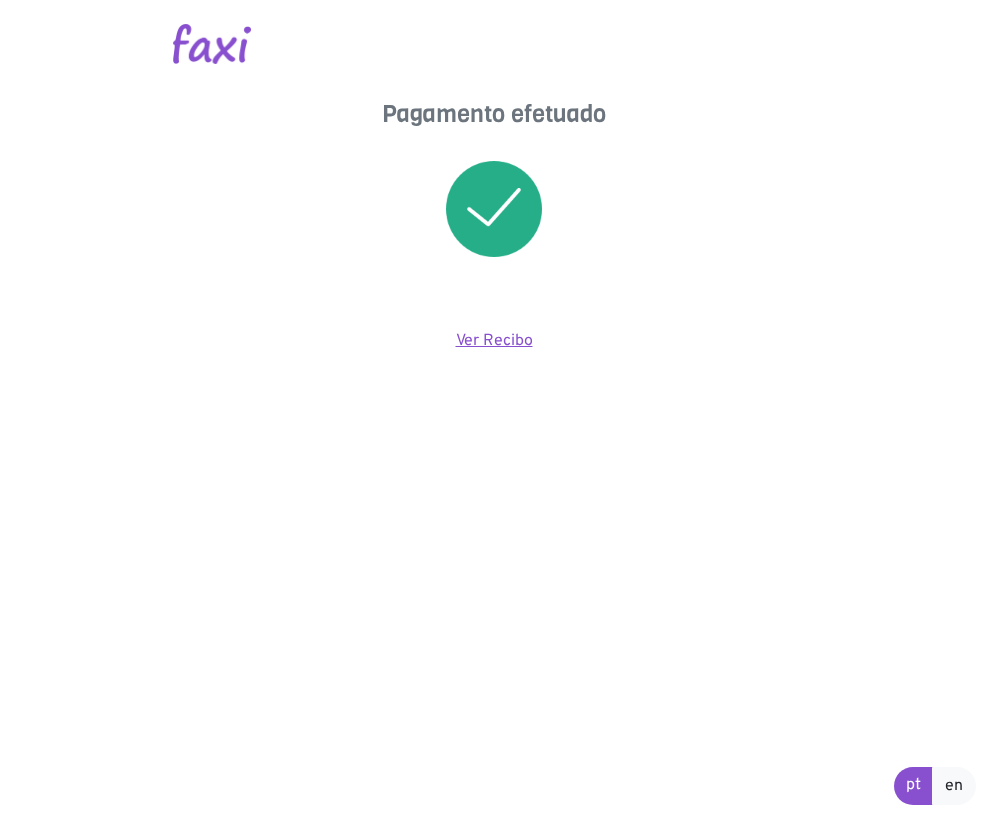 click on "Ver Recibo" at bounding box center [494, 341] 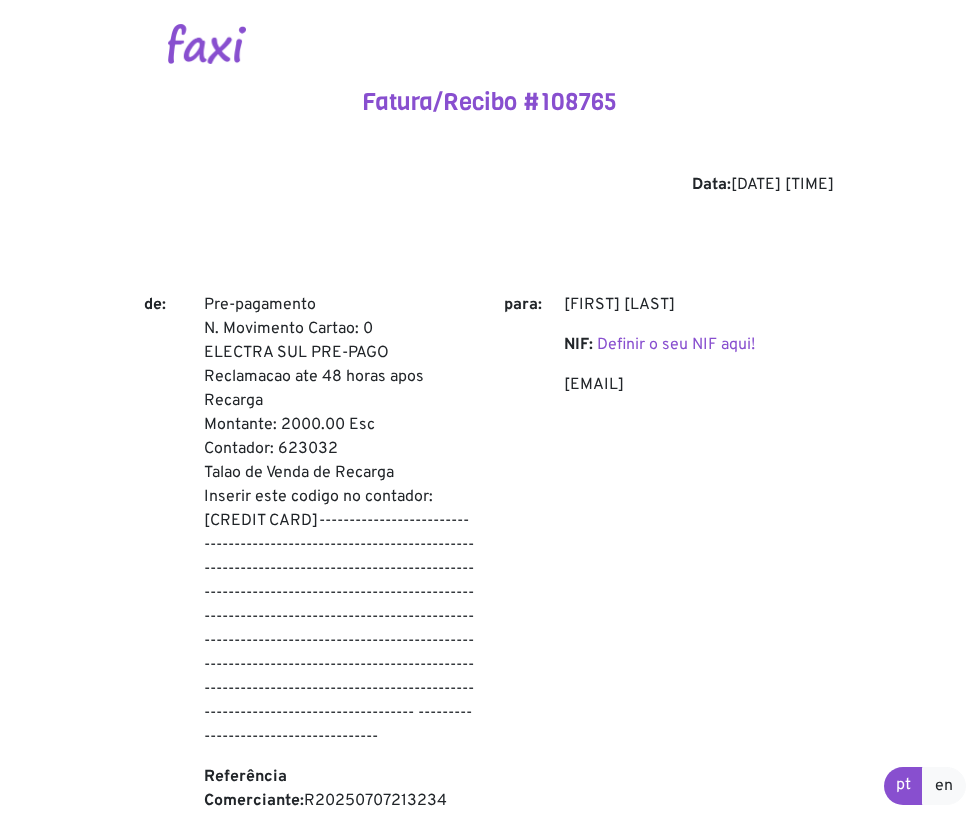 scroll, scrollTop: 0, scrollLeft: 0, axis: both 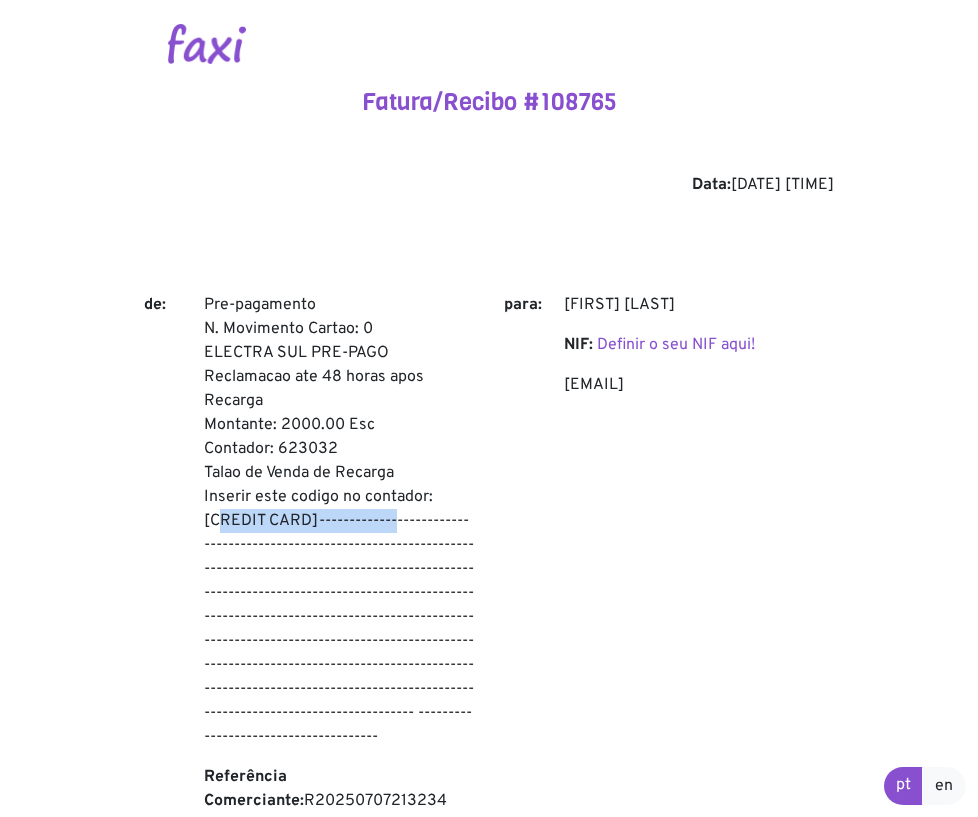 drag, startPoint x: 206, startPoint y: 520, endPoint x: 407, endPoint y: 521, distance: 201.00249 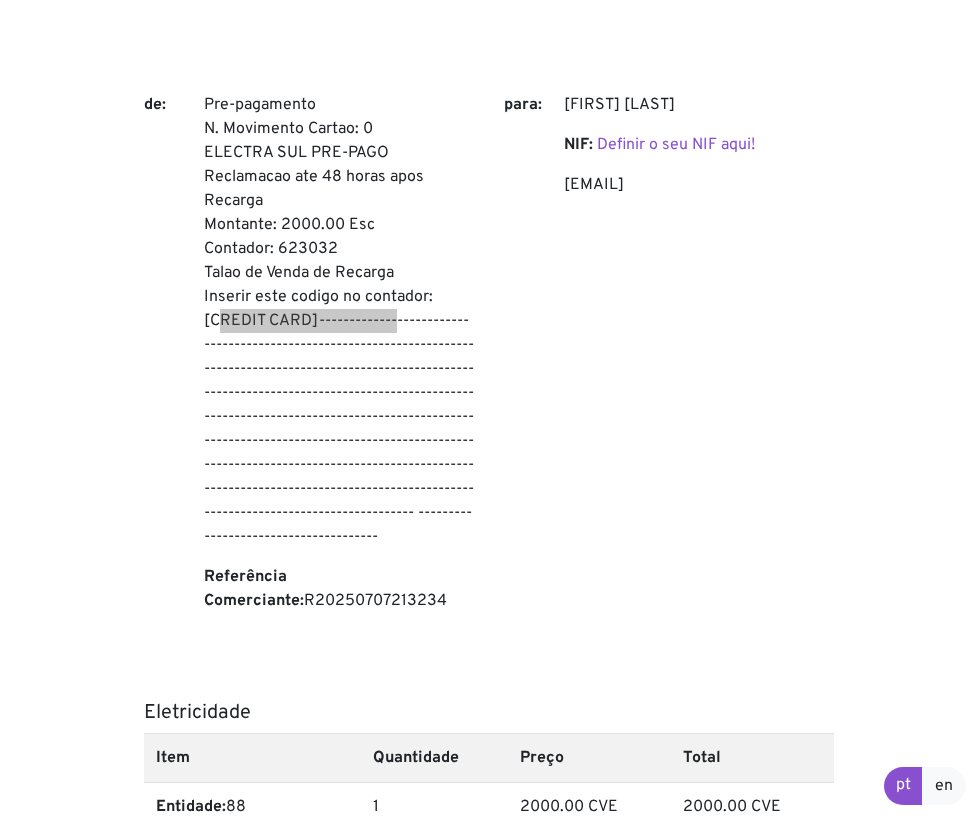 scroll, scrollTop: 0, scrollLeft: 0, axis: both 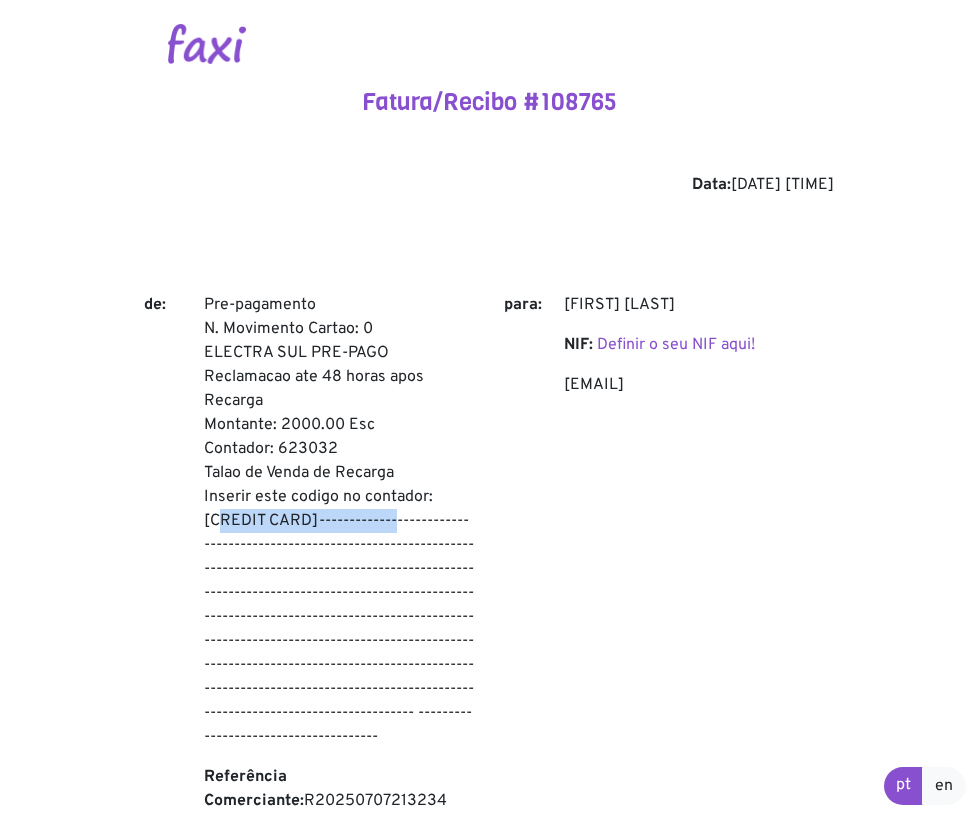 drag, startPoint x: 681, startPoint y: 183, endPoint x: 740, endPoint y: 652, distance: 472.69653 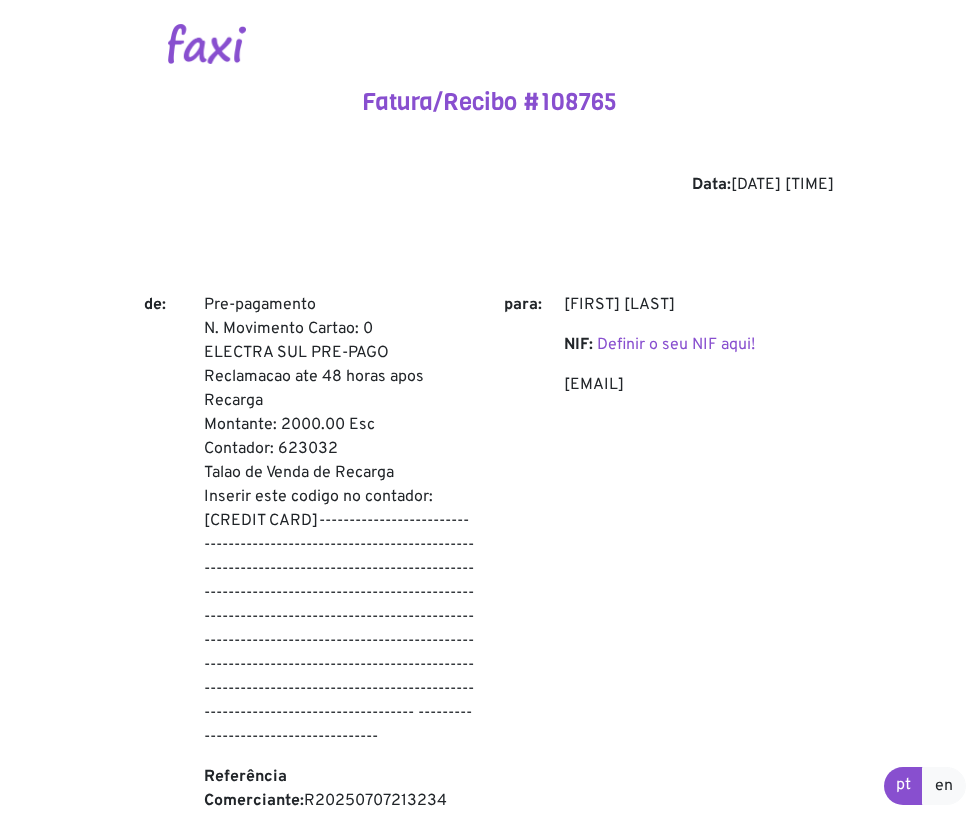 click on "Fatura/Recibo #108765
Data:   [DATE] [TIME]
de:
Pre-pagamento        N. Movimento Cartao: 0         ELECTRA SUL PRE-PAGO    Reclamacao ate 48 horas apos Recarga     Montante:  2000.00  Esc  Contador: 623032                            Talao de Venda de Recarga Inserir este codigo no contador:
Referência Comerciante:
R20250707213234
para:
[FIRST] [LAST]
NIF: Definir o seu NIF aqui!" at bounding box center (489, 875) 